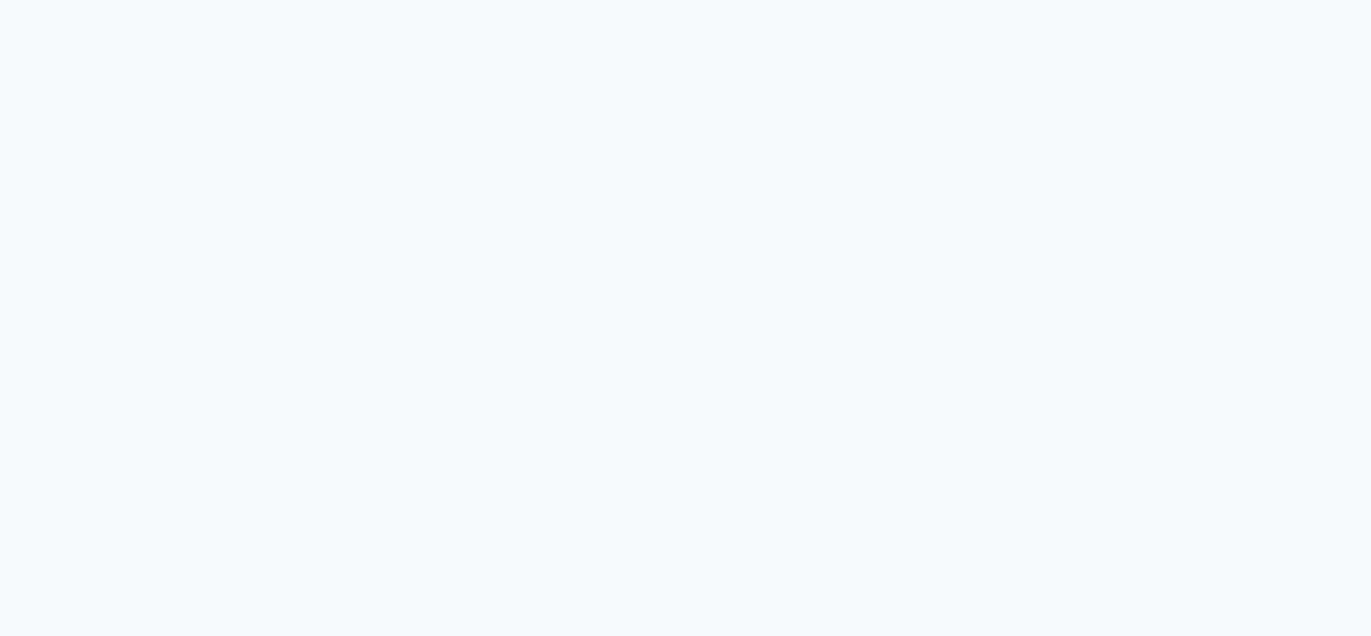 scroll, scrollTop: 0, scrollLeft: 0, axis: both 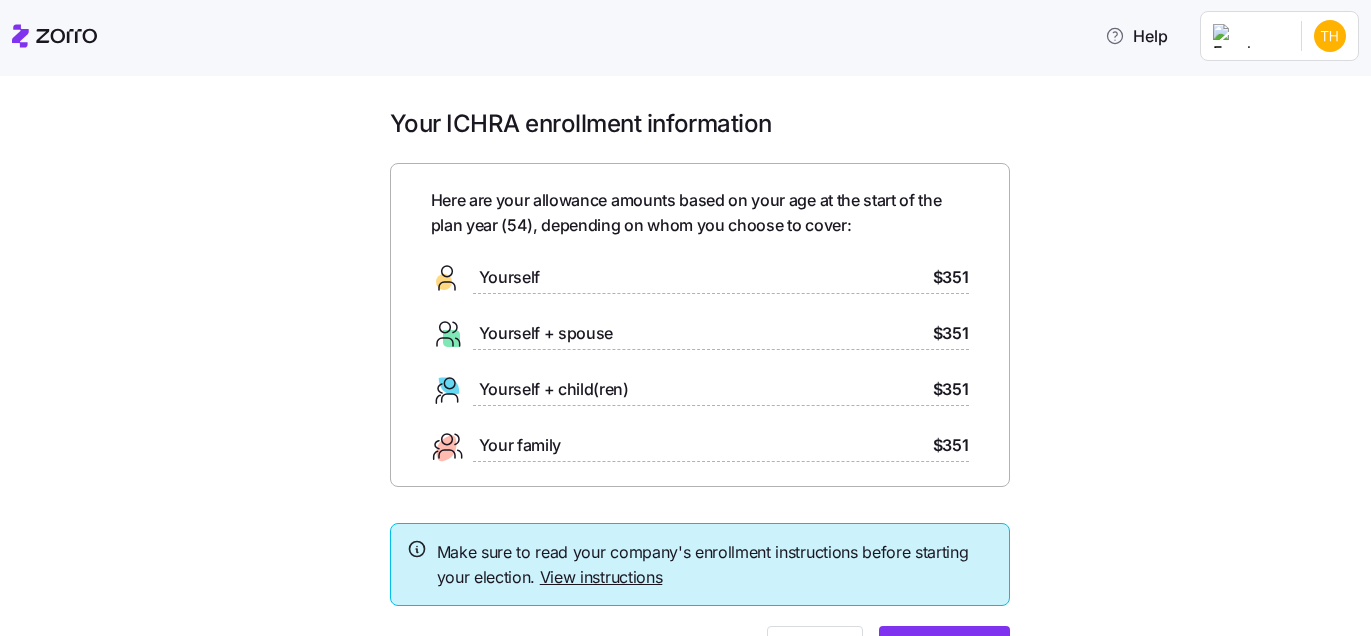 click on "View instructions" at bounding box center (601, 577) 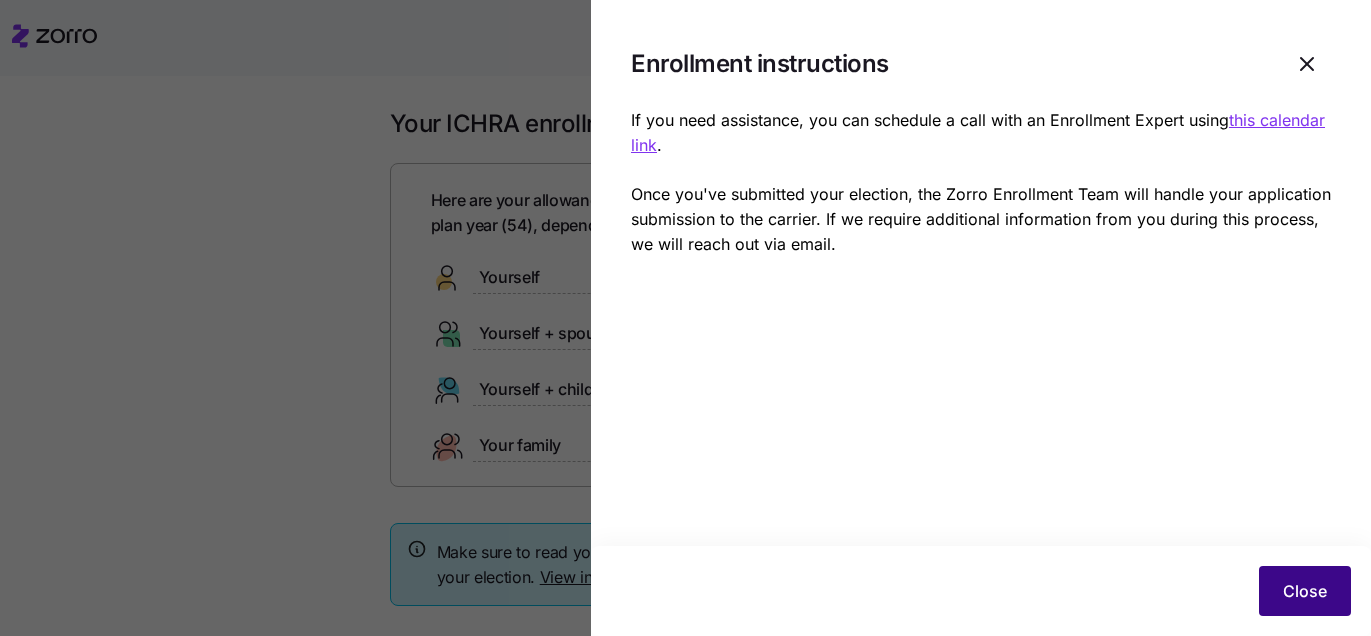 click on "Close" at bounding box center [1305, 591] 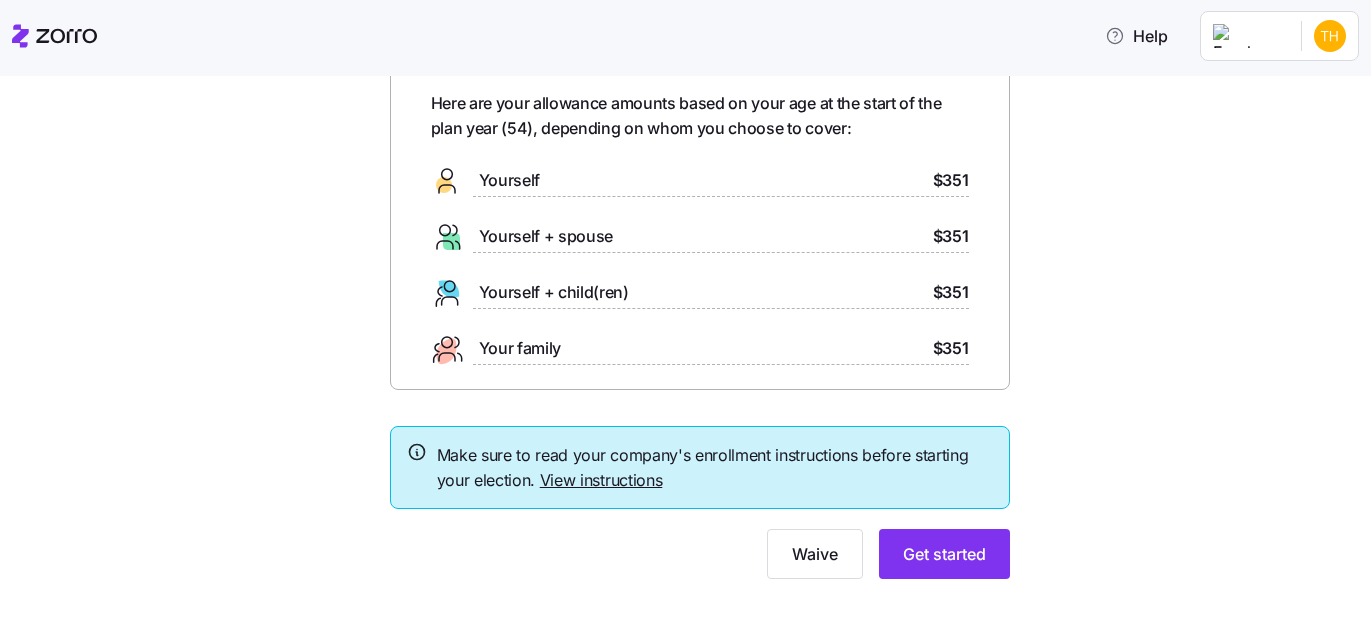 scroll, scrollTop: 97, scrollLeft: 0, axis: vertical 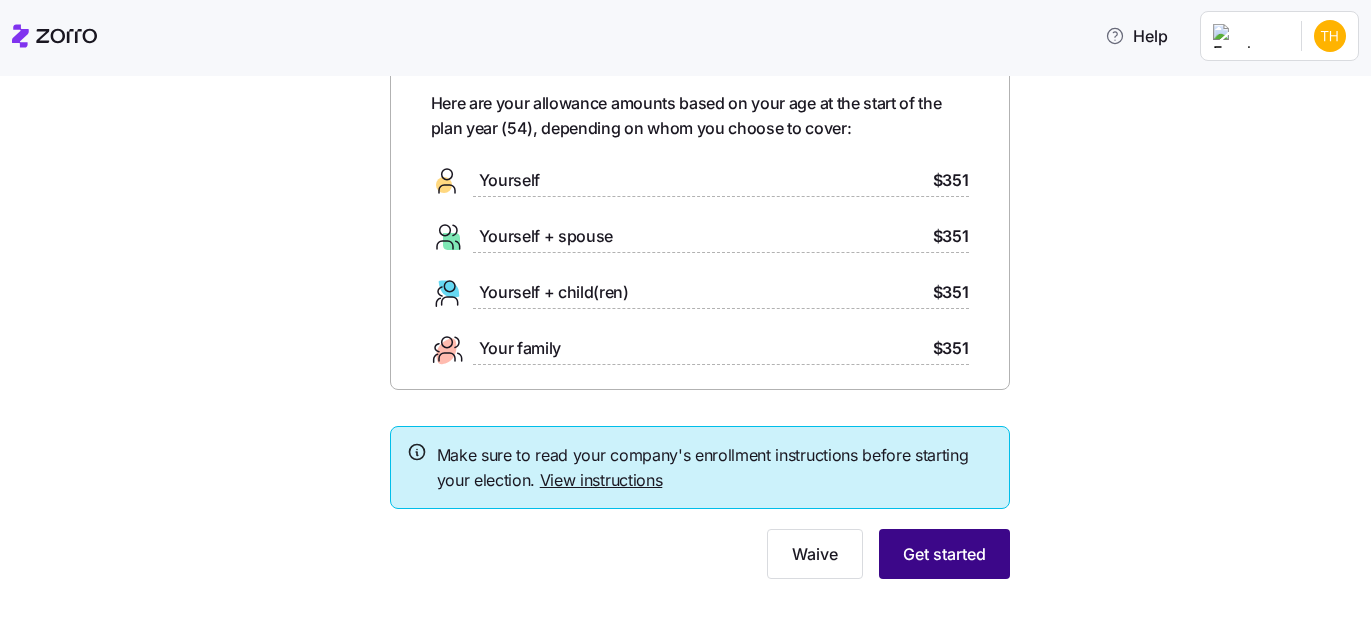 click on "Get started" at bounding box center [944, 554] 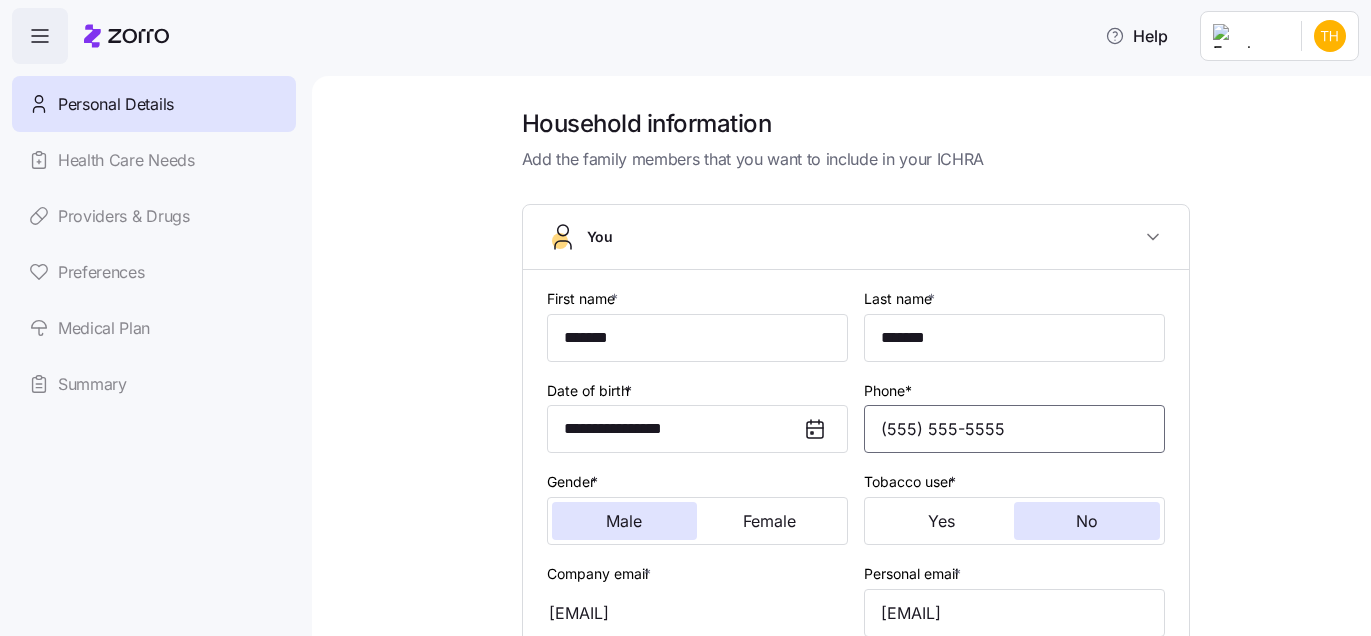 click on "(555) 555-5555" at bounding box center (1014, 429) 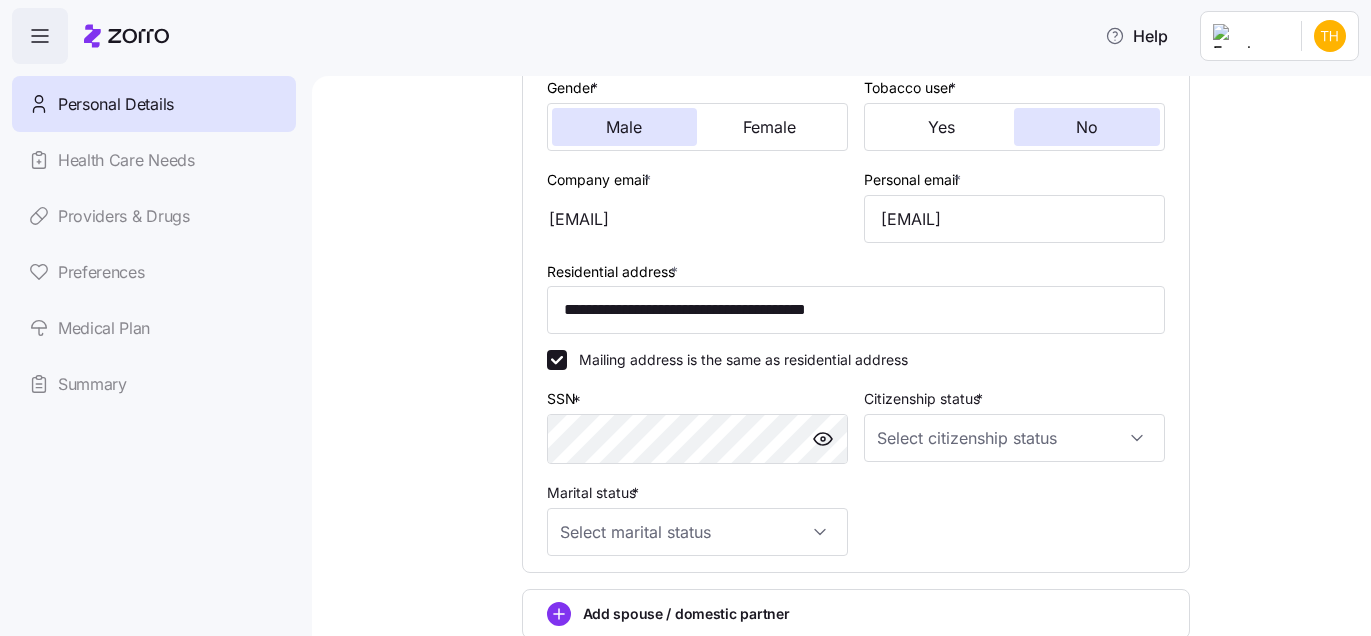 scroll, scrollTop: 397, scrollLeft: 0, axis: vertical 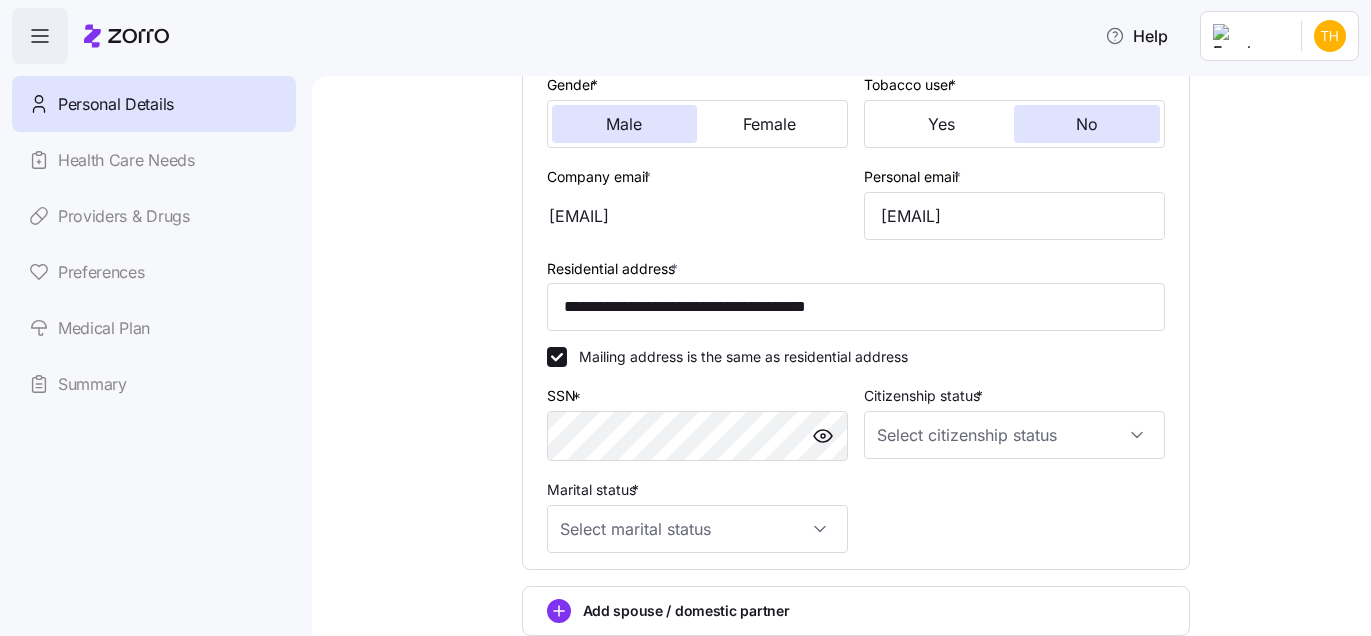 type on "(555) 555-5555" 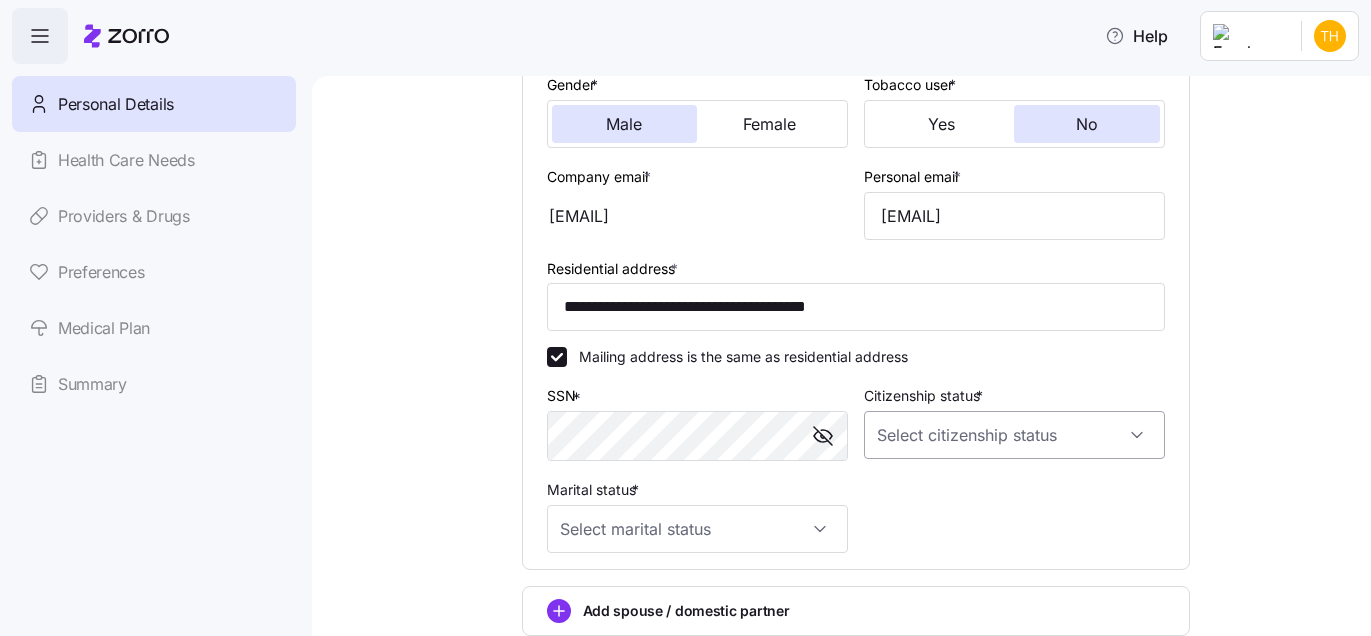 click on "Citizenship status  *" at bounding box center [1014, 435] 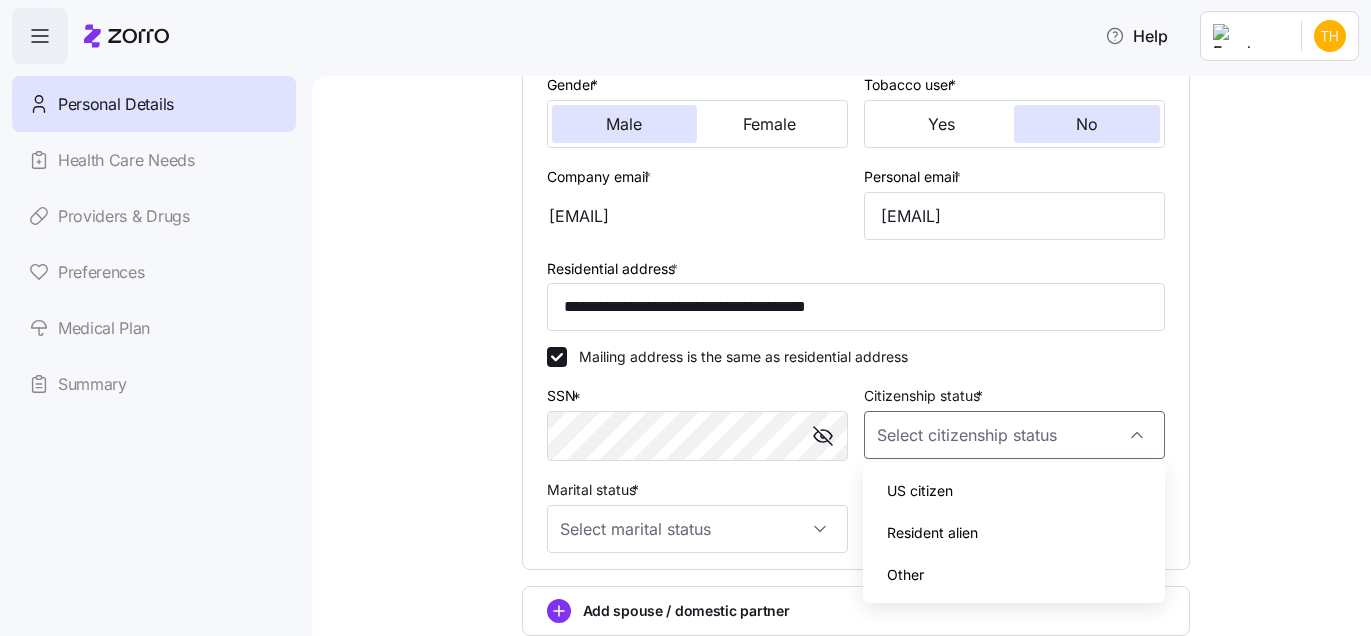 click on "US citizen" at bounding box center [920, 491] 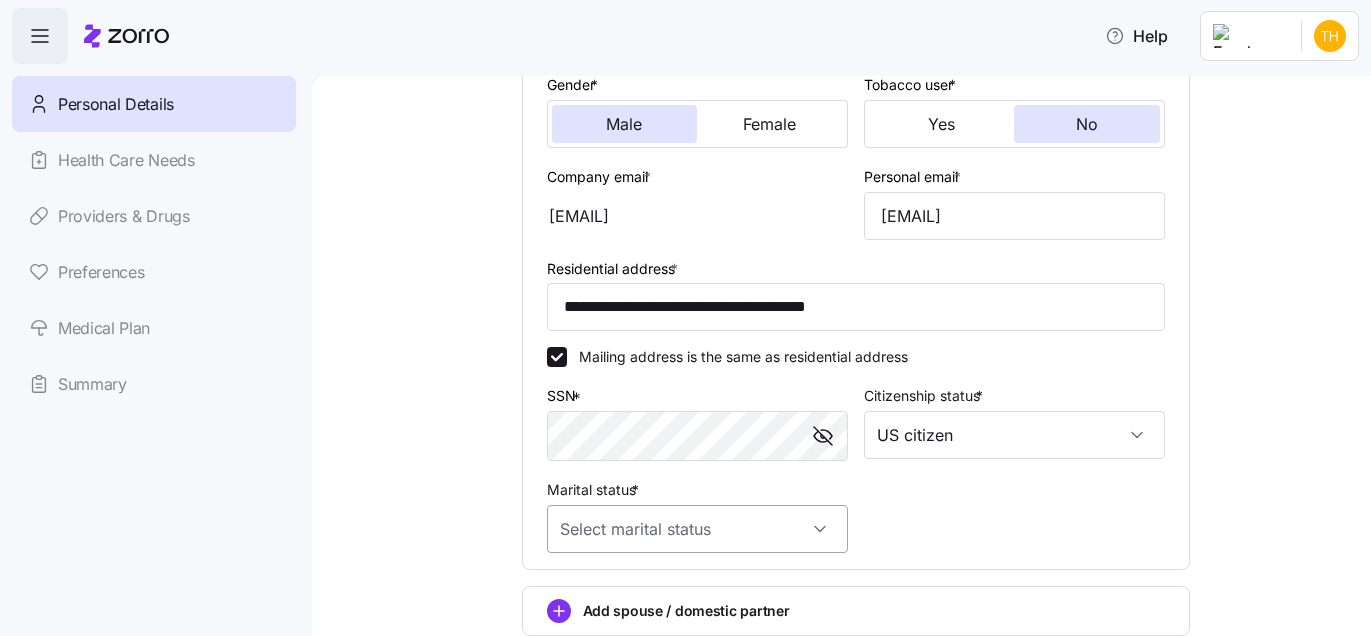 click on "Marital status  *" at bounding box center (697, 529) 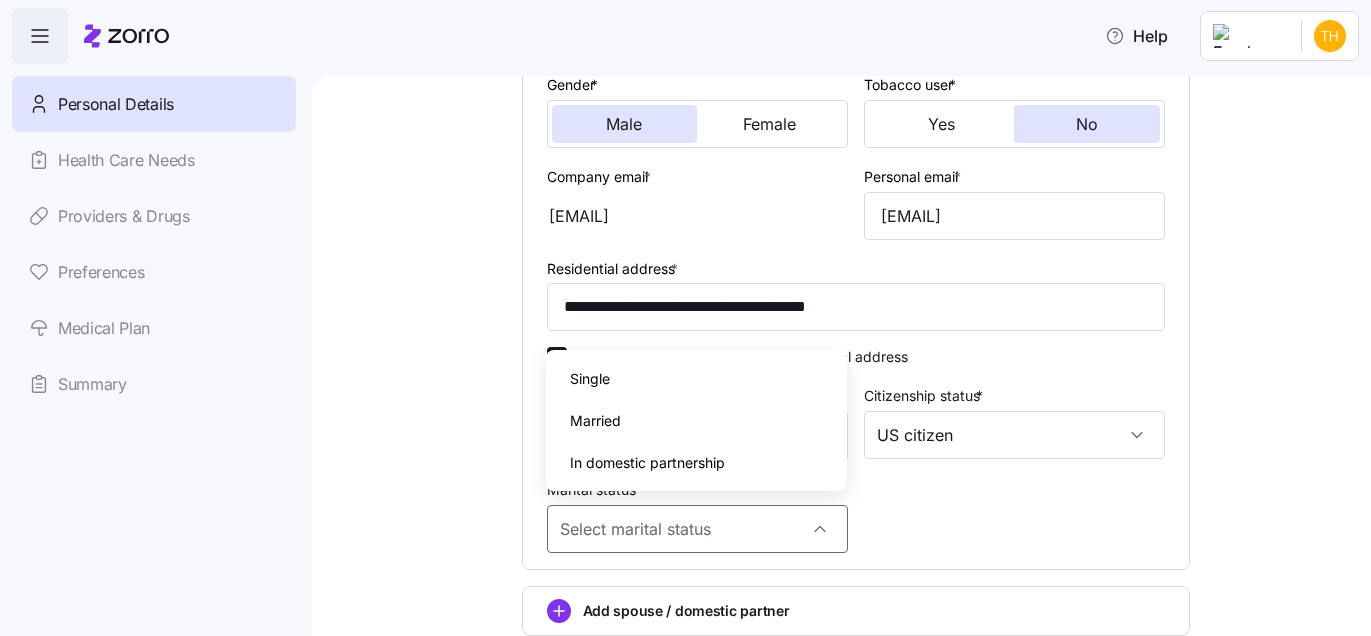 click on "Married" at bounding box center (595, 421) 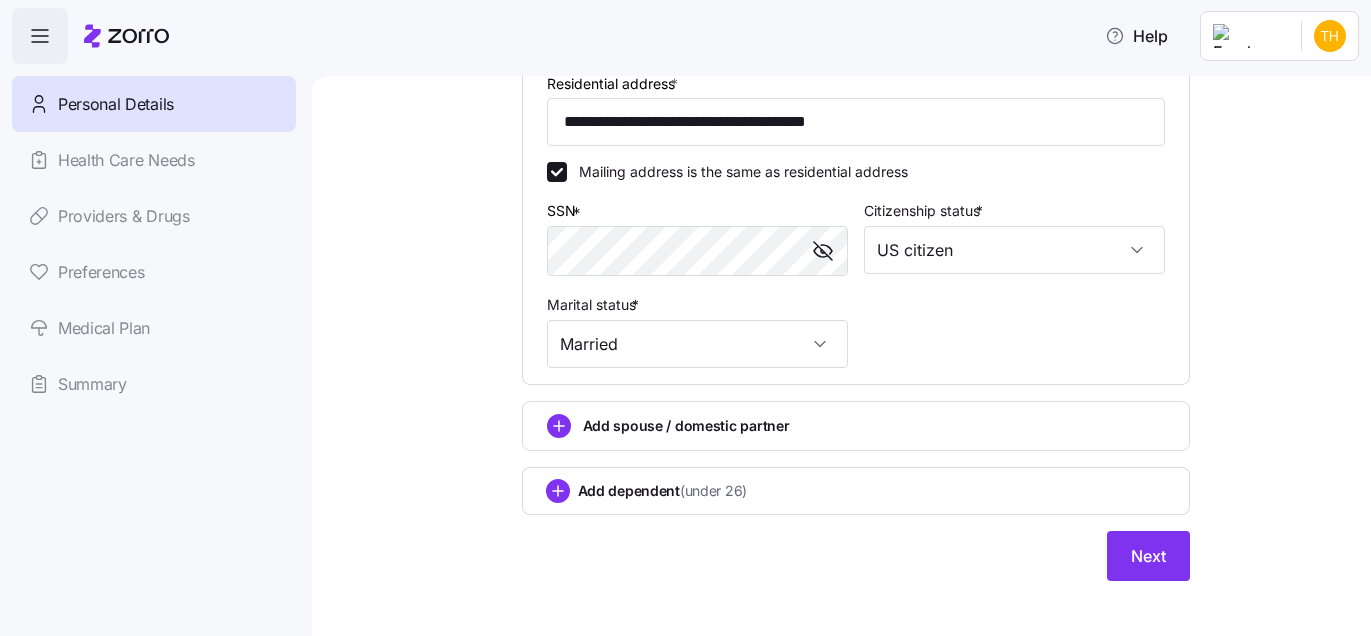 scroll, scrollTop: 584, scrollLeft: 0, axis: vertical 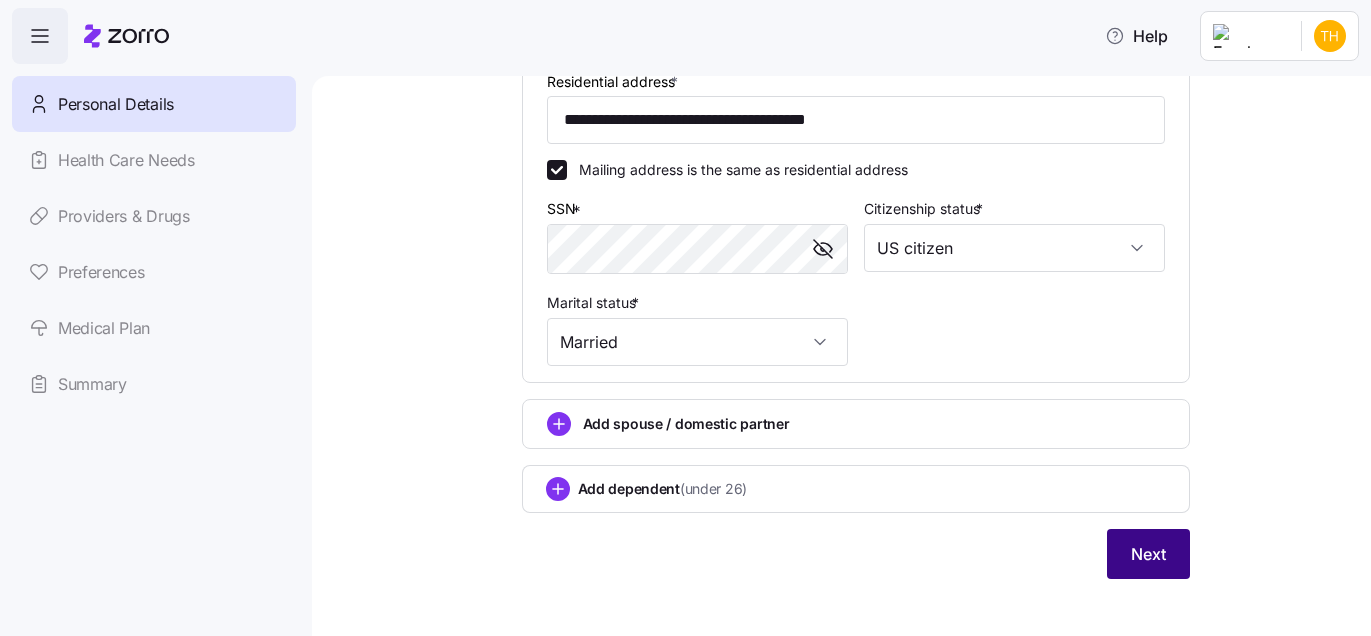click on "Next" at bounding box center (1148, 554) 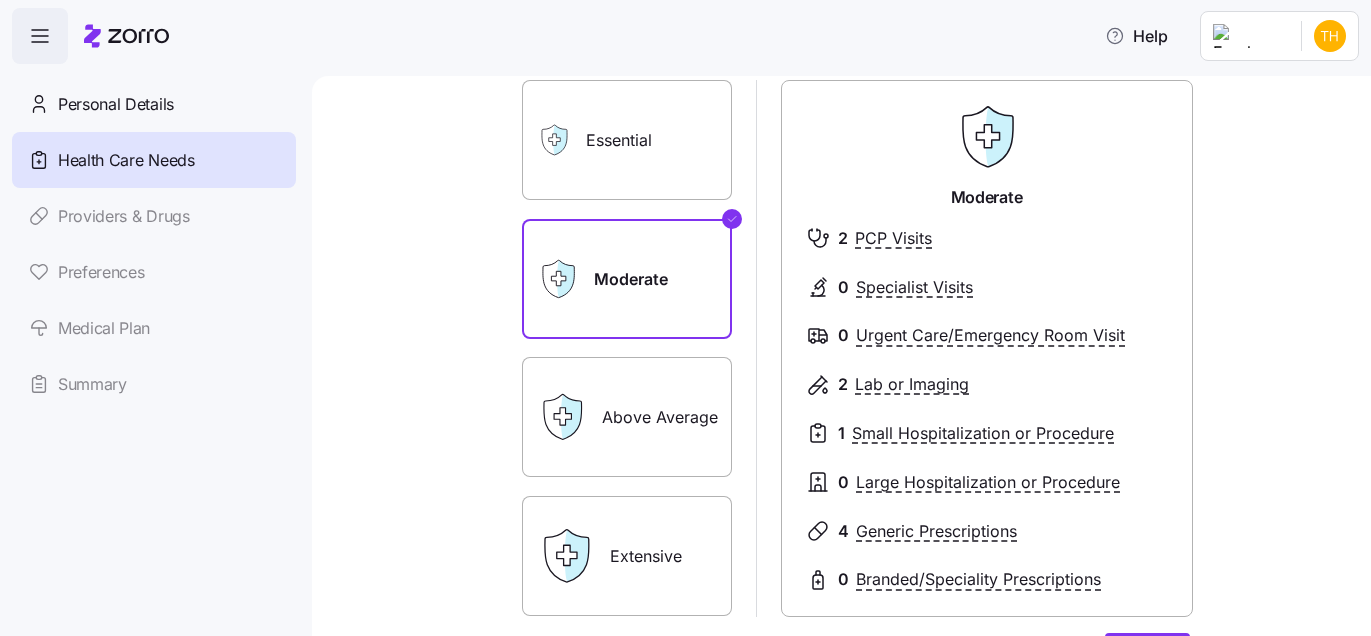 scroll, scrollTop: 139, scrollLeft: 0, axis: vertical 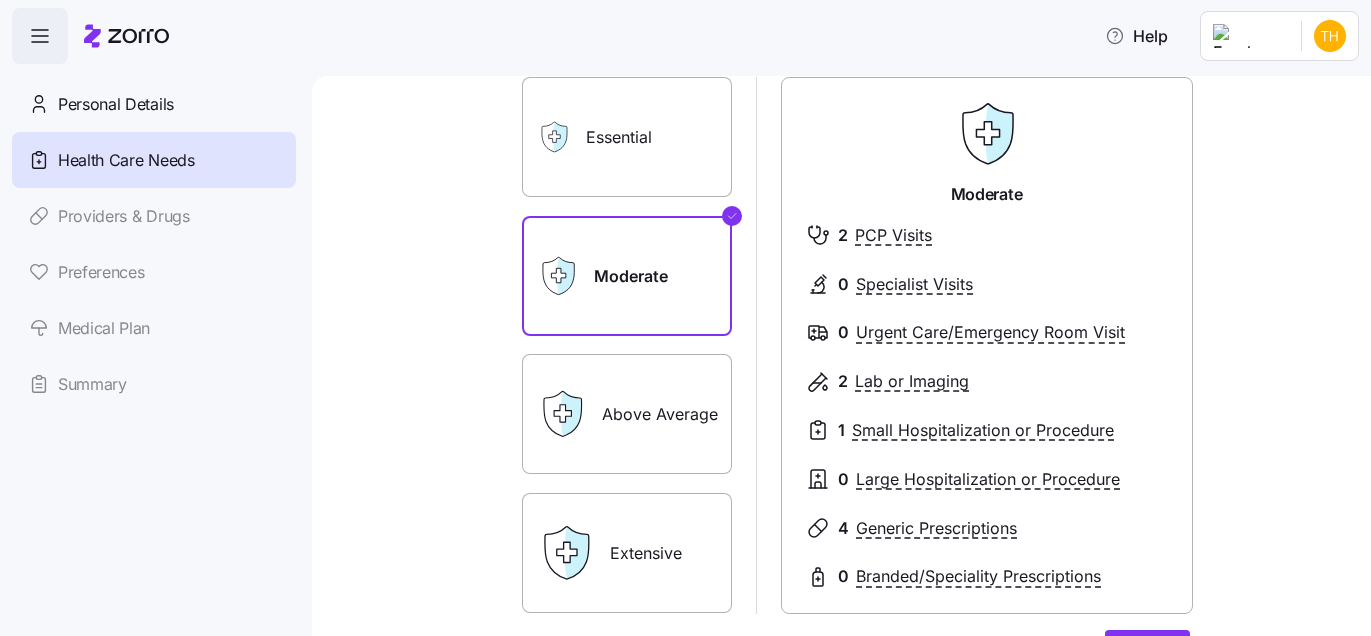 click on "Essential" at bounding box center [627, 137] 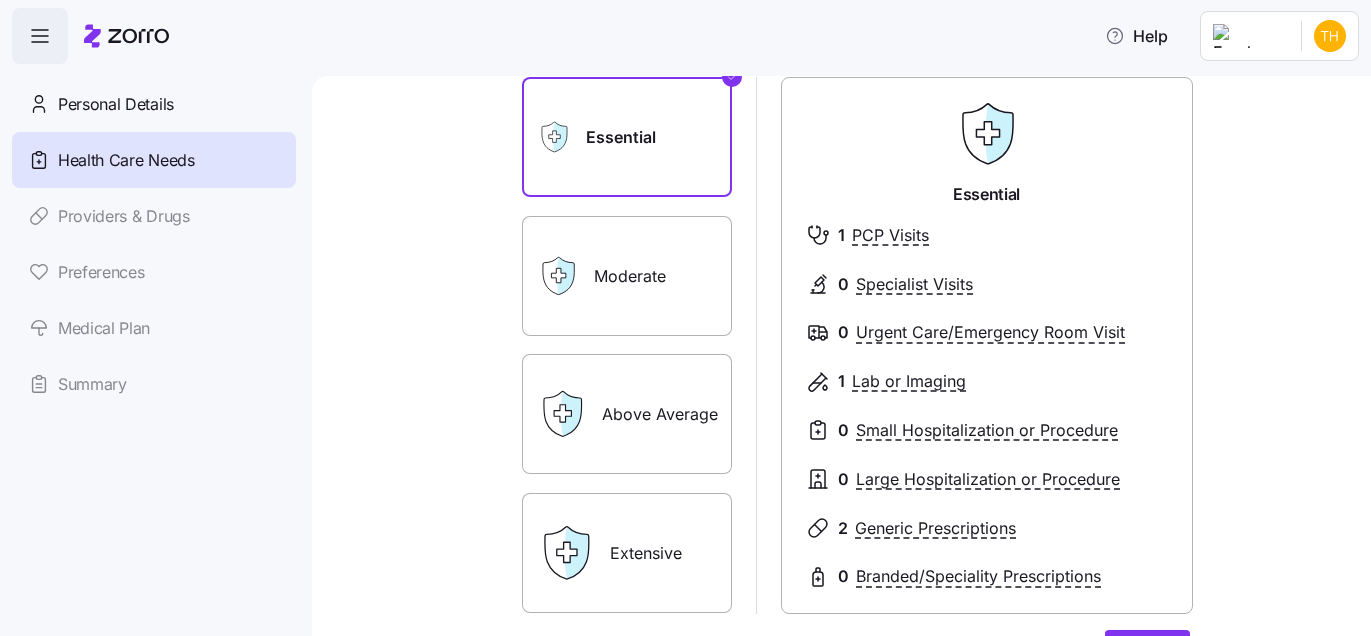 click on "Moderate" at bounding box center (627, 276) 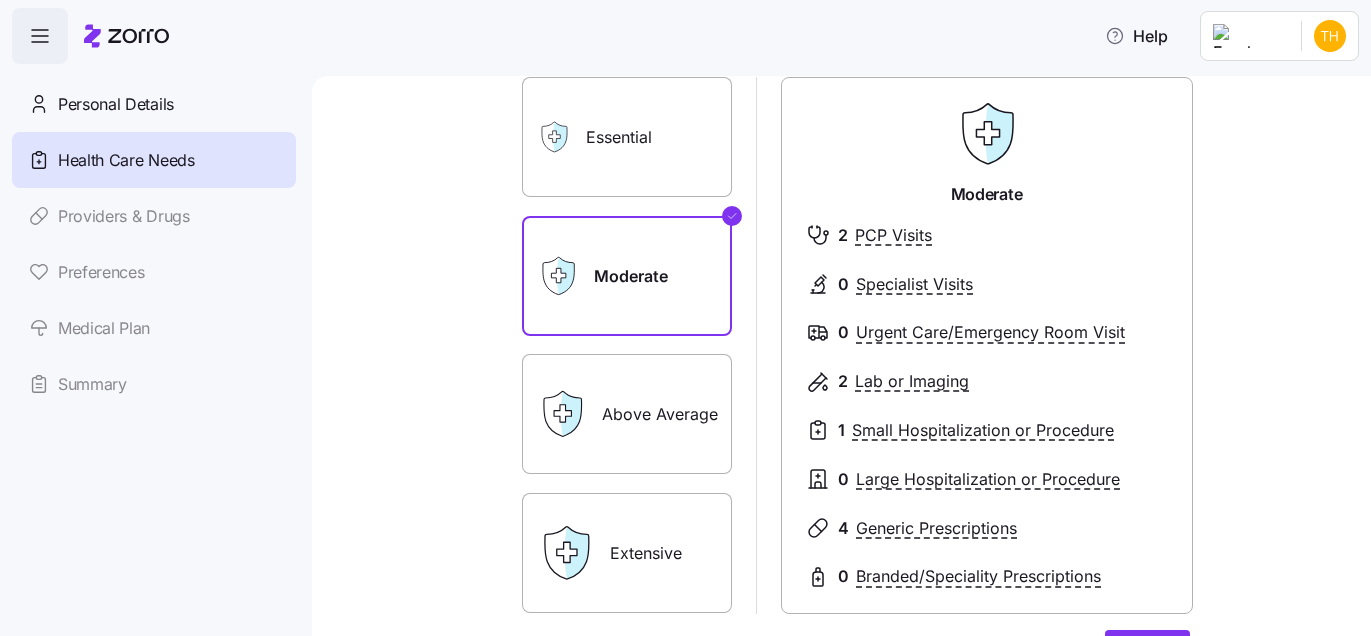 click on "Above Average" at bounding box center (627, 414) 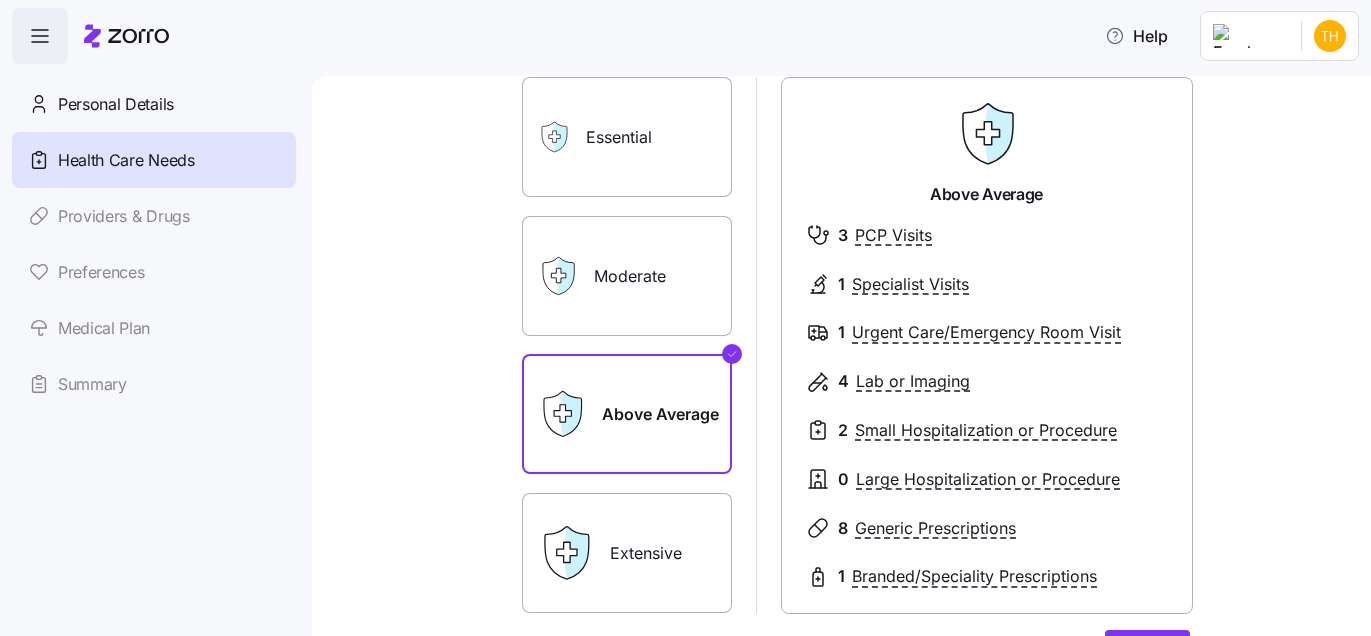 click on "Extensive" at bounding box center [627, 553] 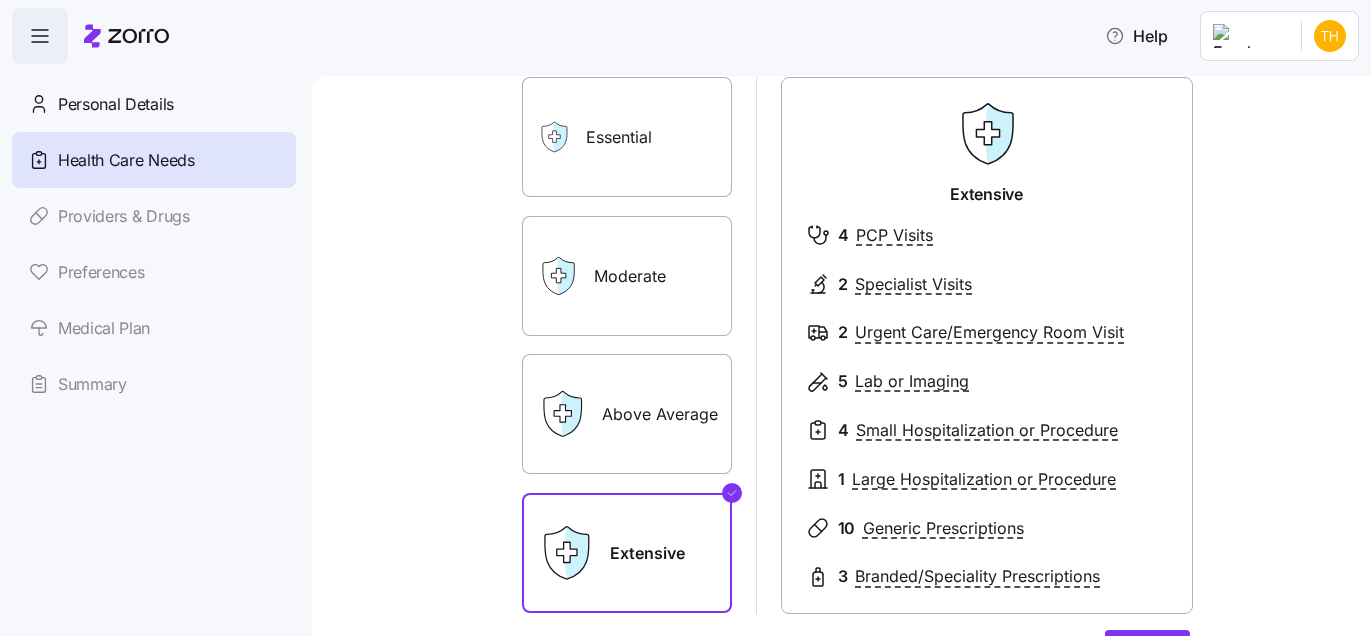 click on "Personal Details Health Care Needs Providers & Drugs Preferences Medical Plan Summary" at bounding box center [154, 244] 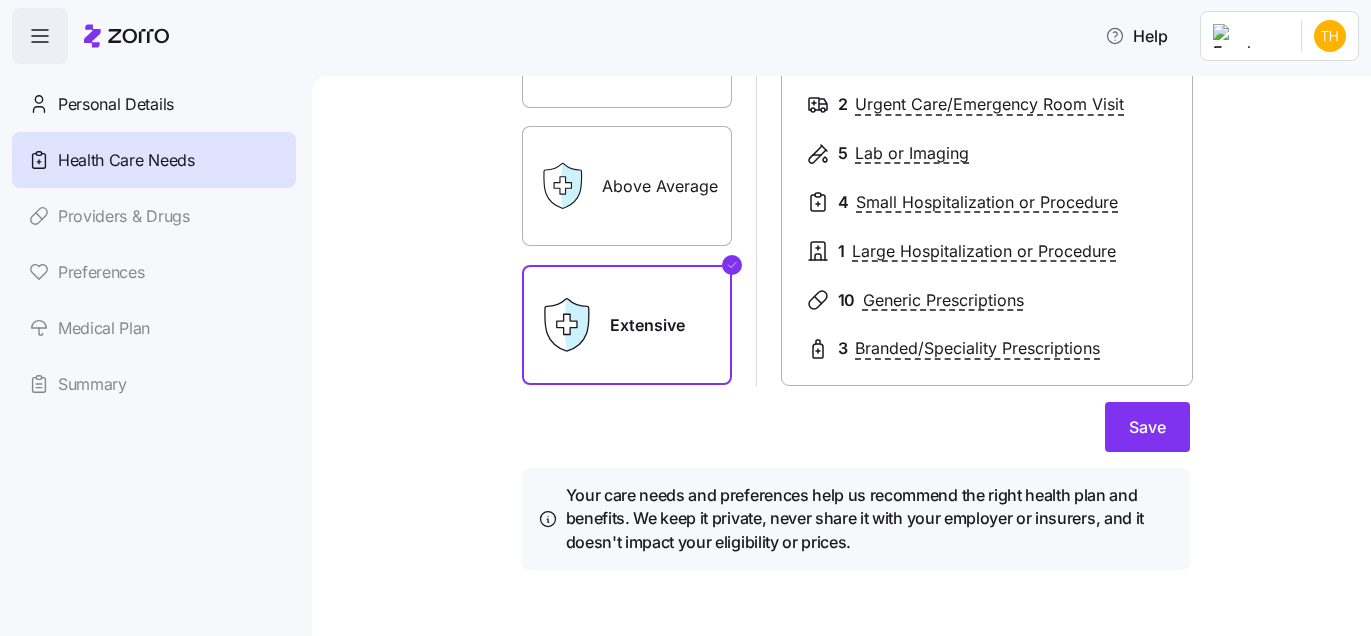 scroll, scrollTop: 371, scrollLeft: 0, axis: vertical 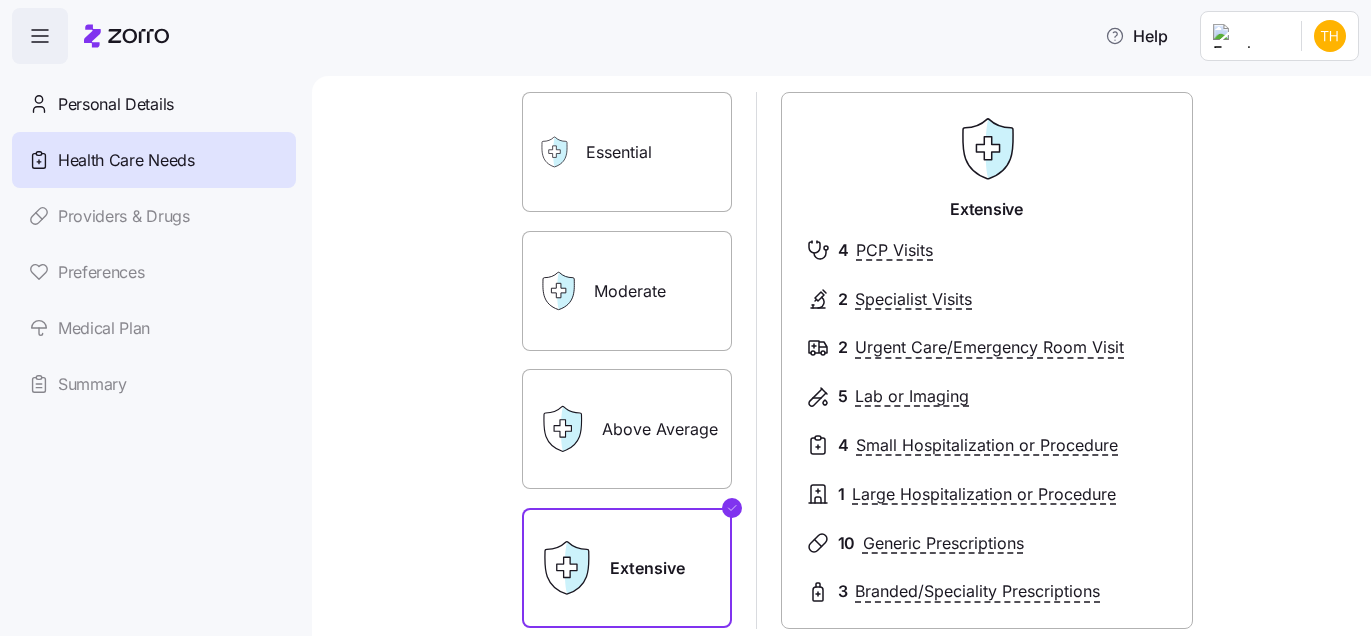 click on "Essential" at bounding box center (627, 152) 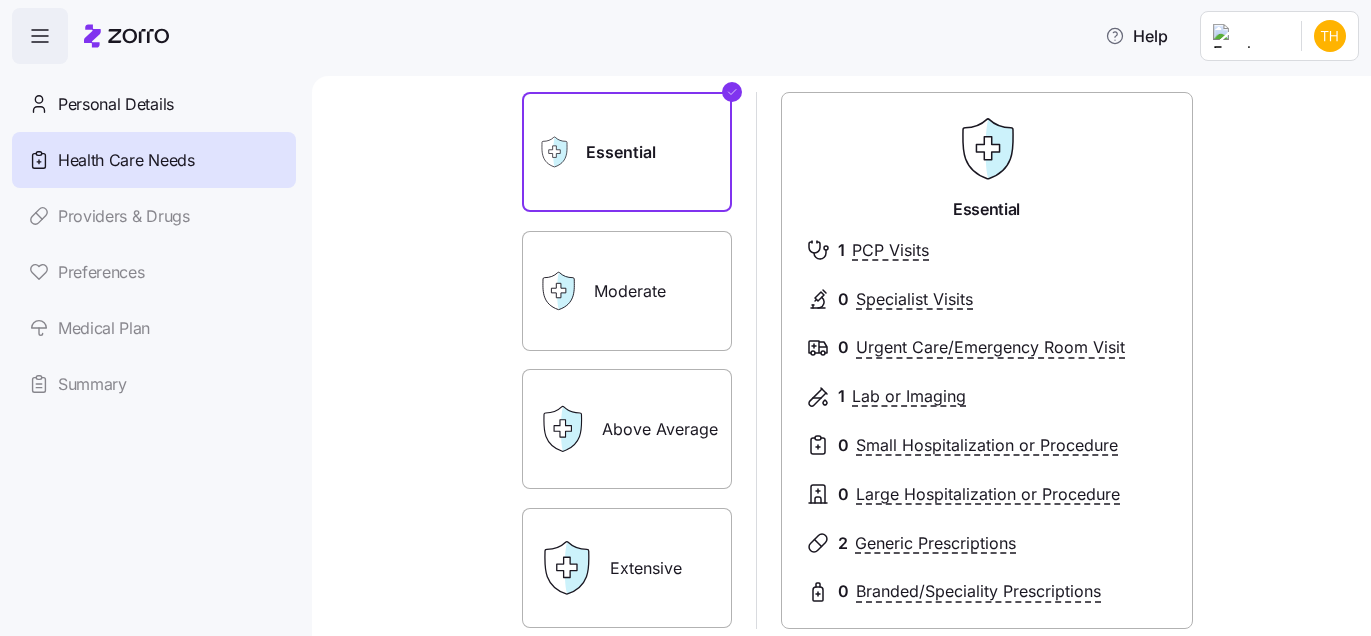 click on "Moderate" at bounding box center [627, 291] 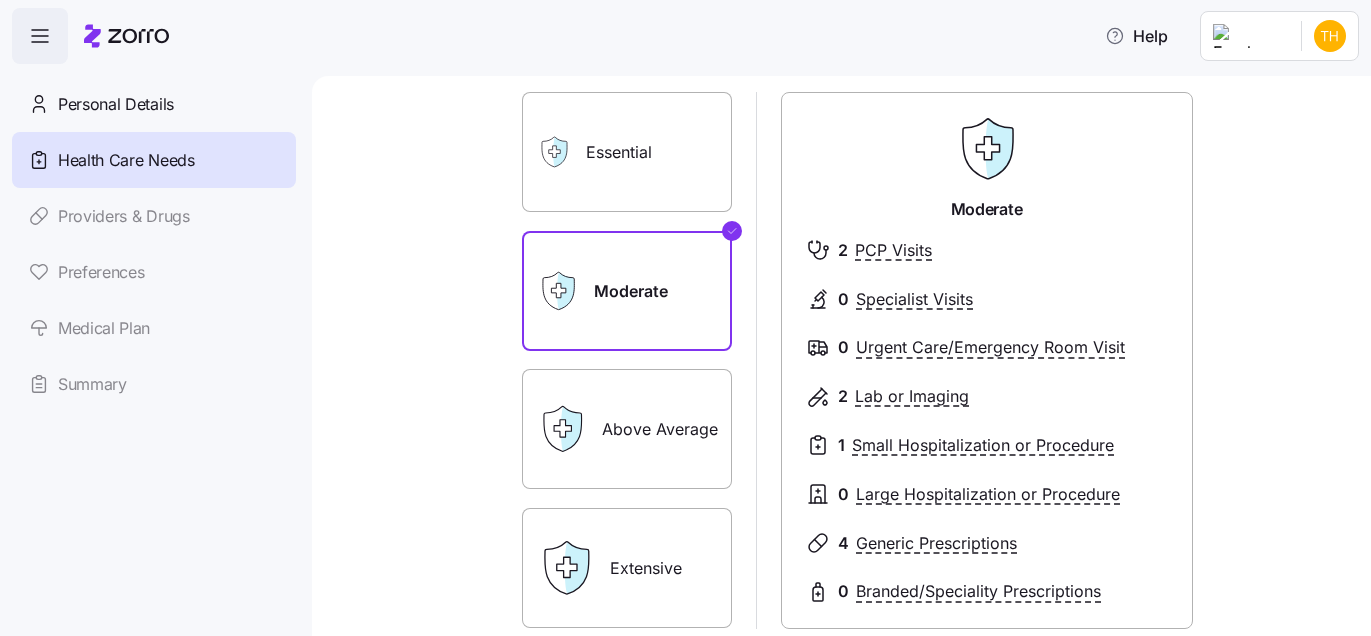 click on "Above Average" at bounding box center (627, 429) 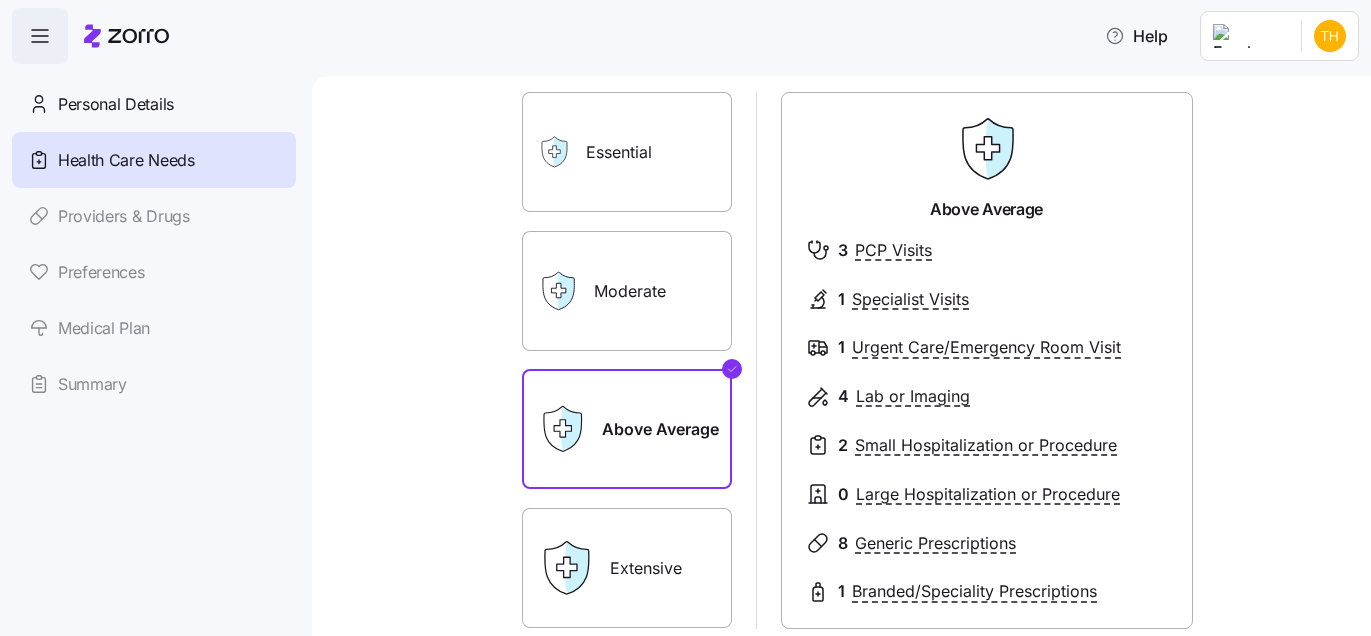 click on "Extensive" at bounding box center [627, 568] 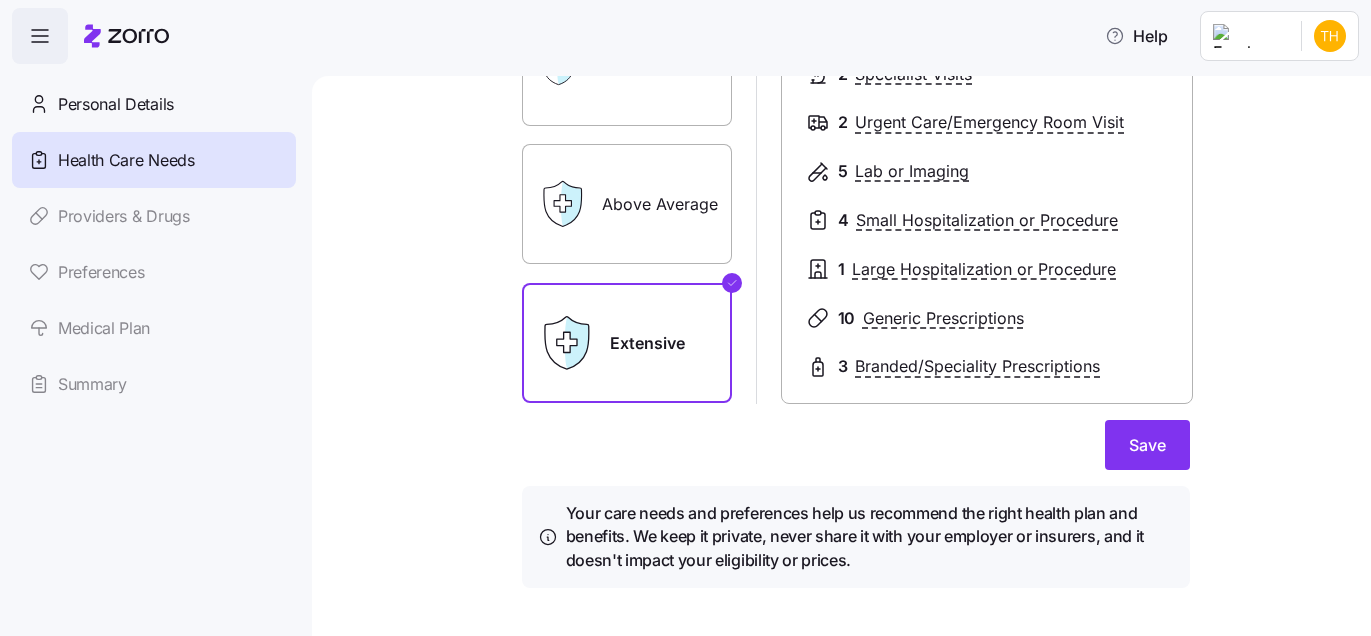 scroll, scrollTop: 371, scrollLeft: 0, axis: vertical 